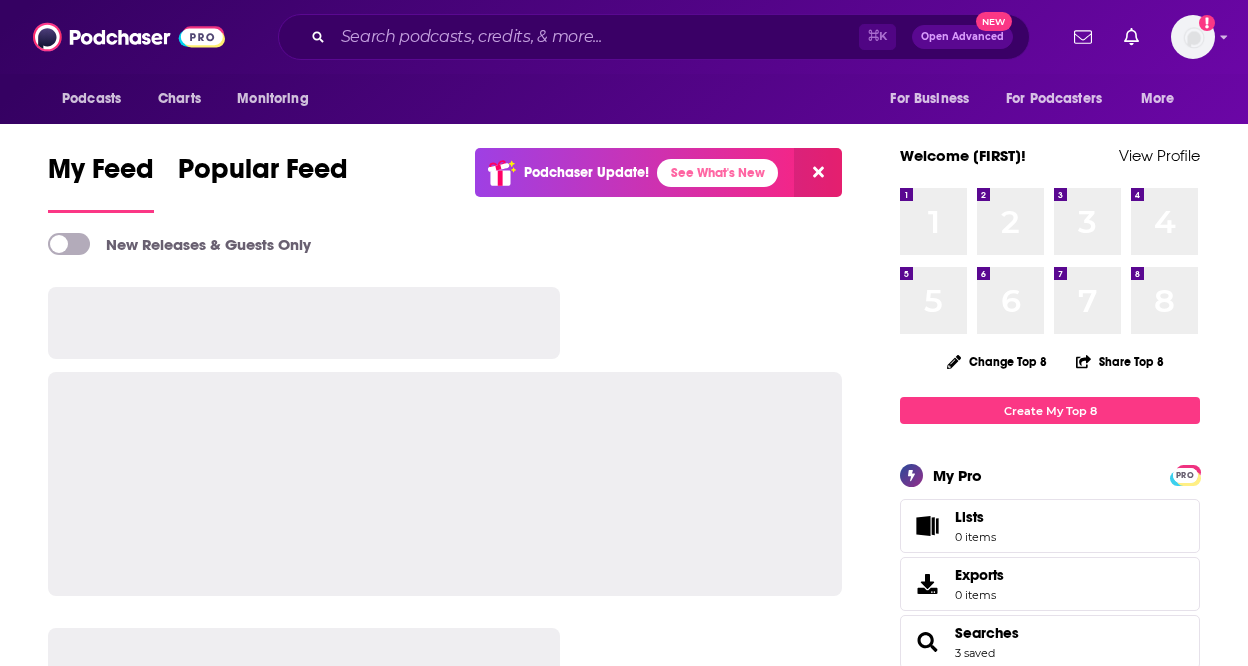 scroll, scrollTop: 0, scrollLeft: 0, axis: both 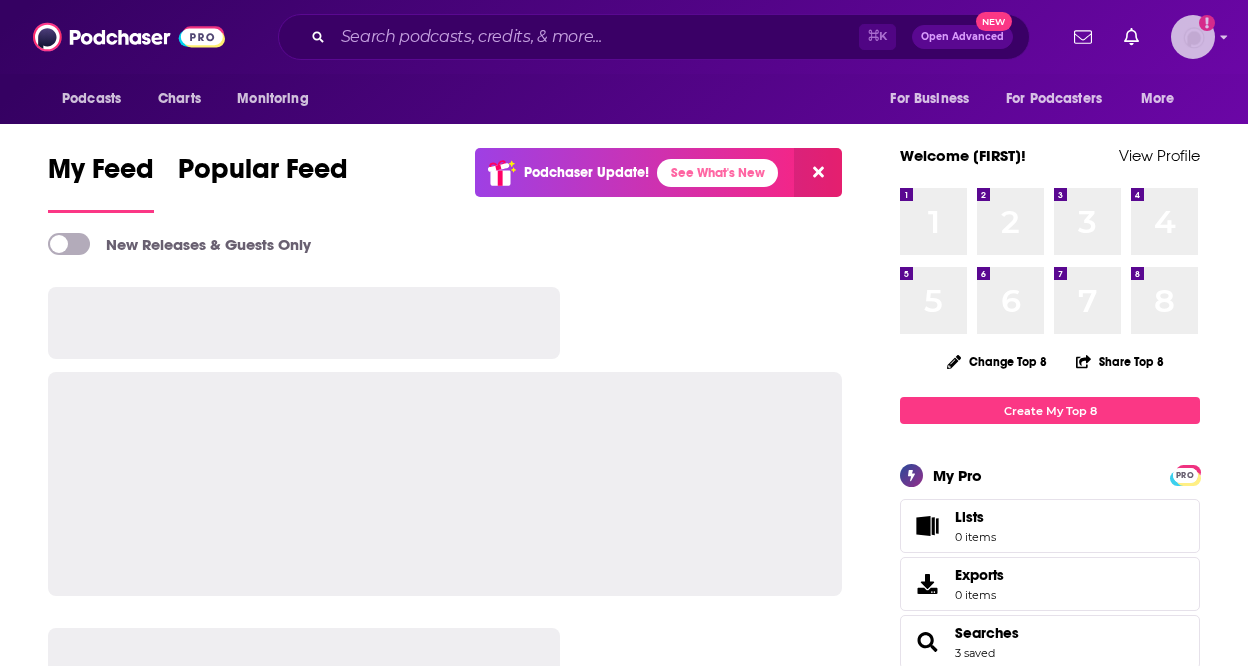 click at bounding box center (1193, 37) 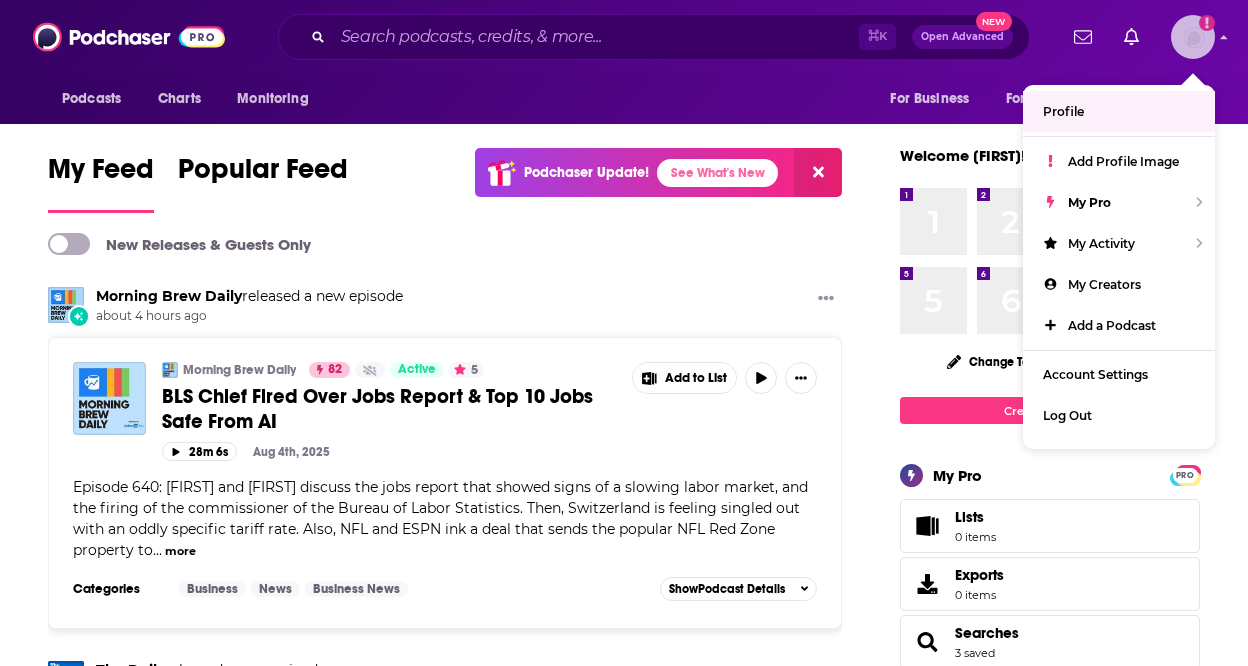 click 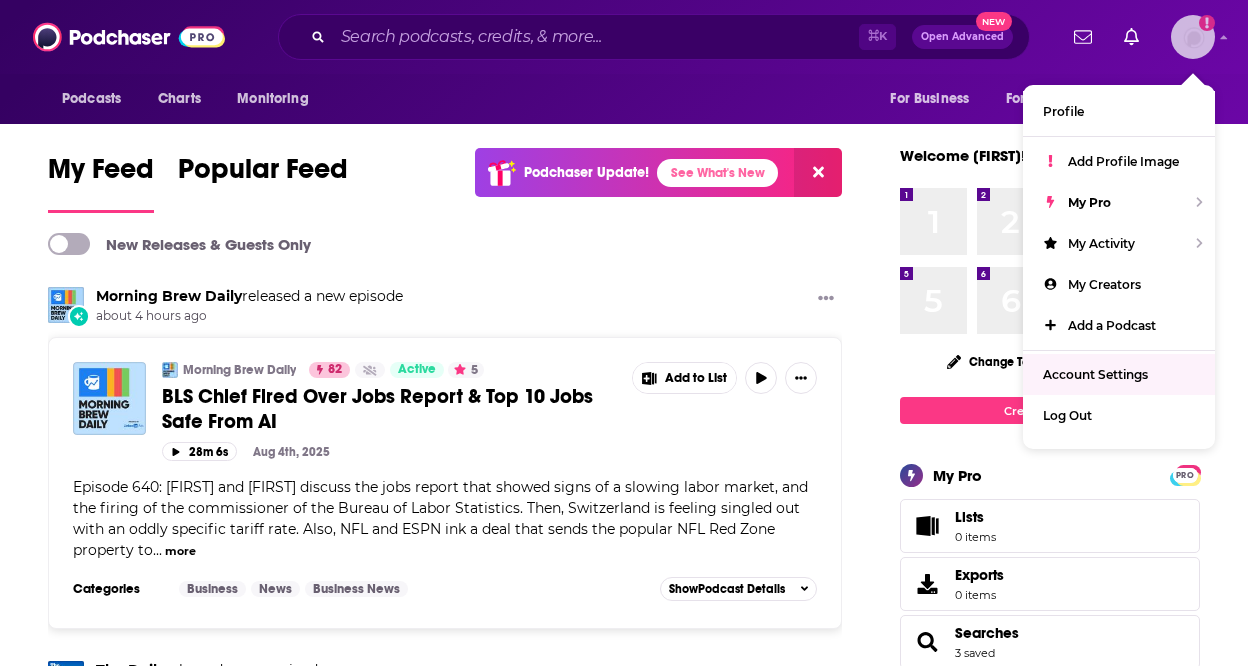 click on "Account Settings" at bounding box center [1095, 374] 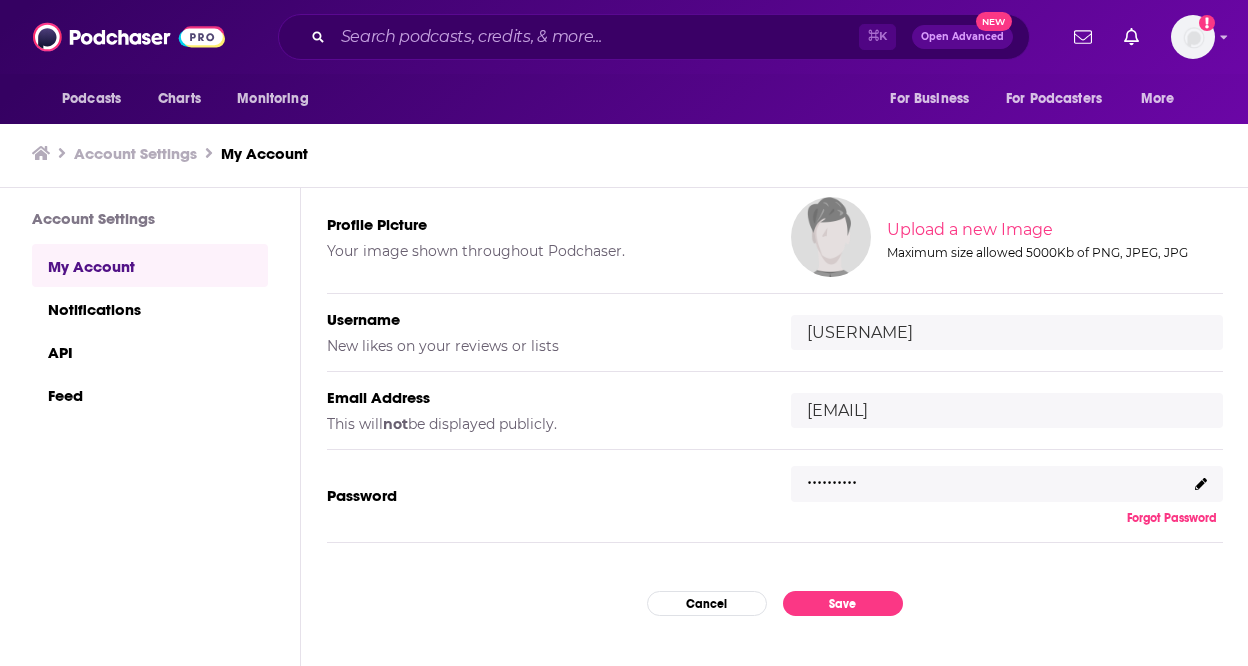 scroll, scrollTop: 181, scrollLeft: 0, axis: vertical 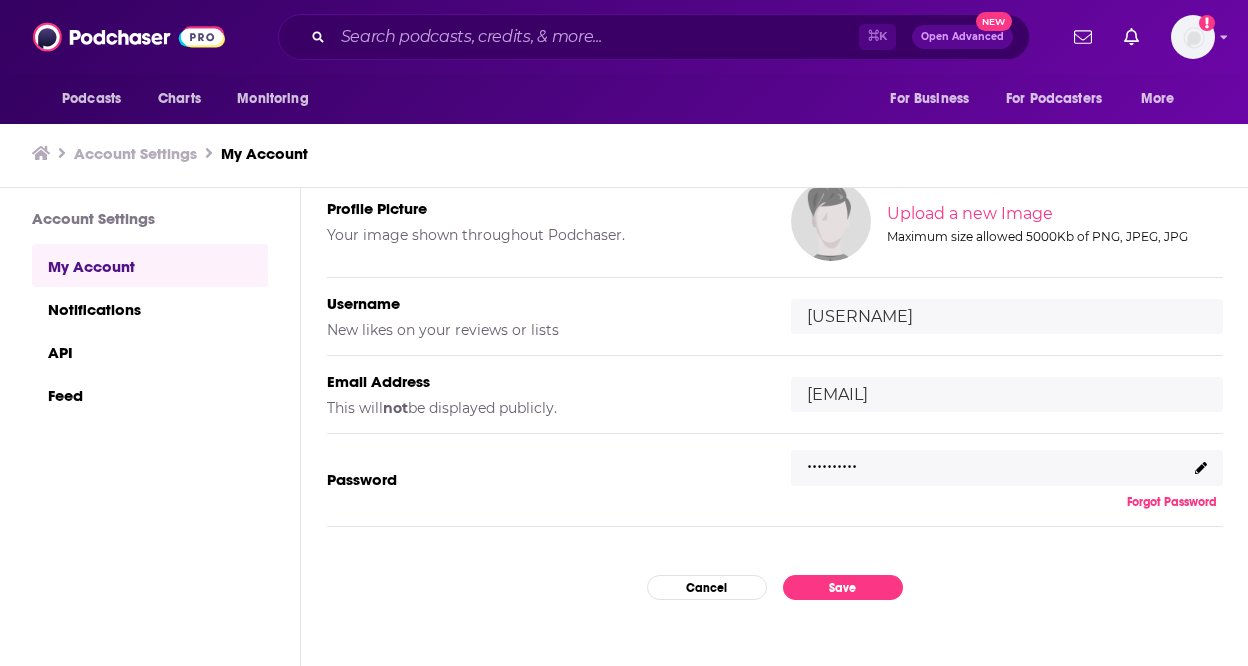 click on ".........." at bounding box center [1007, 468] 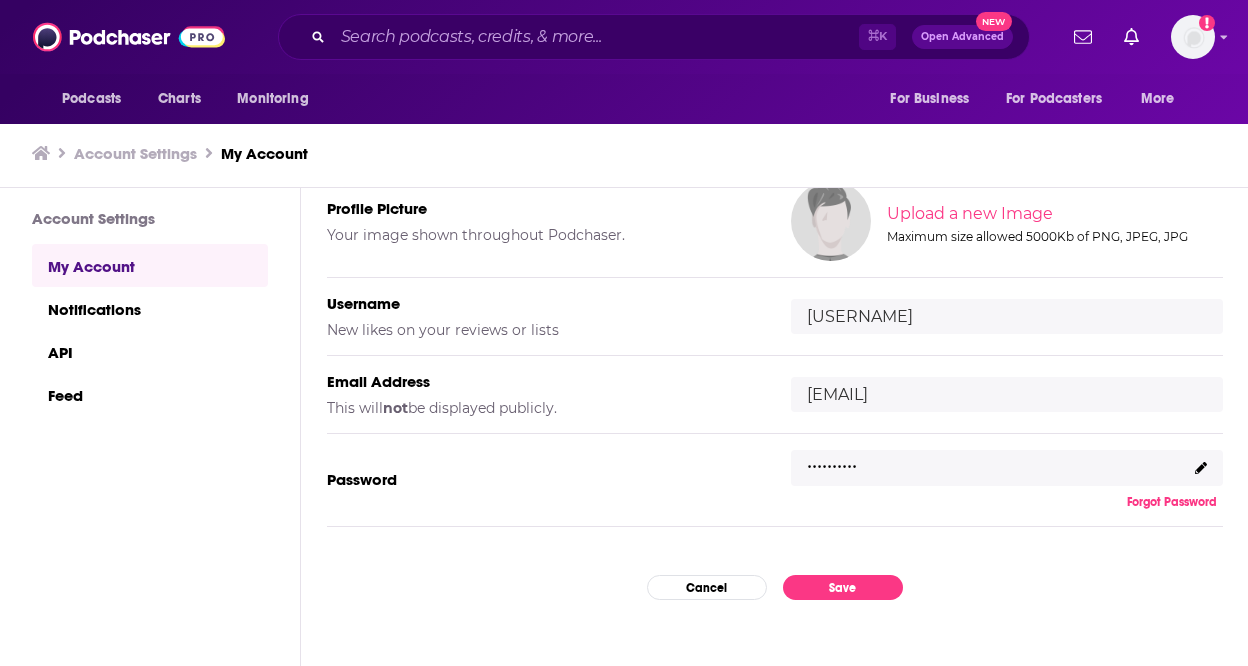 click 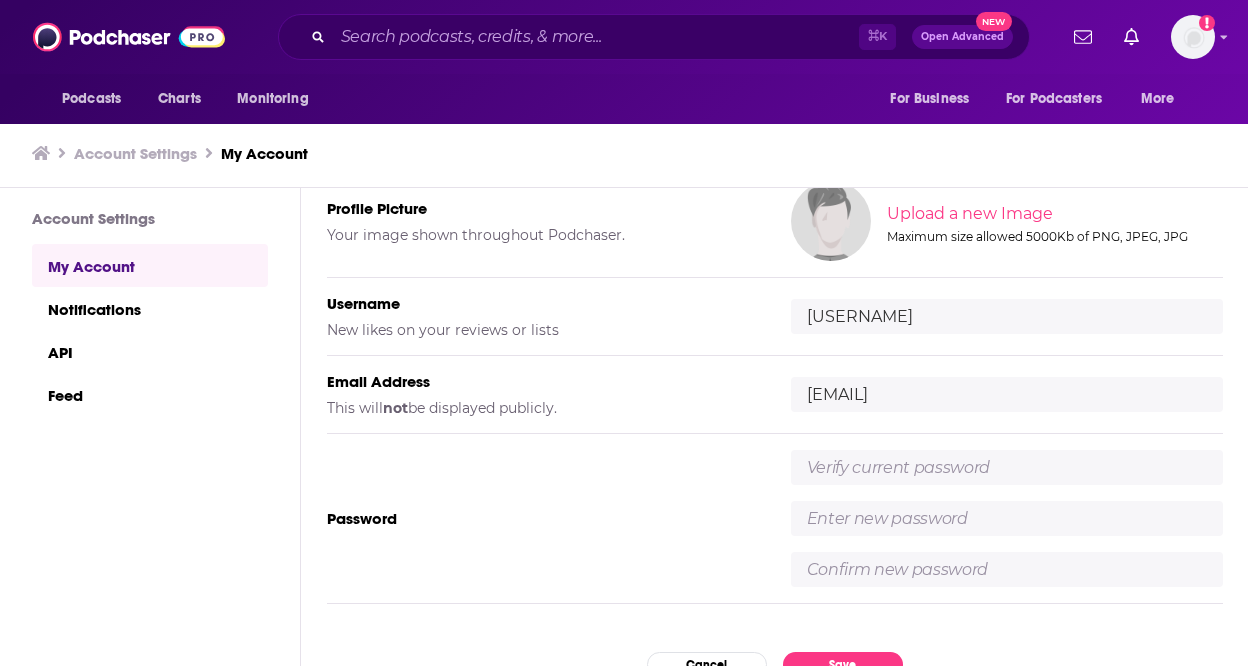 click on "Password" at bounding box center [775, 519] 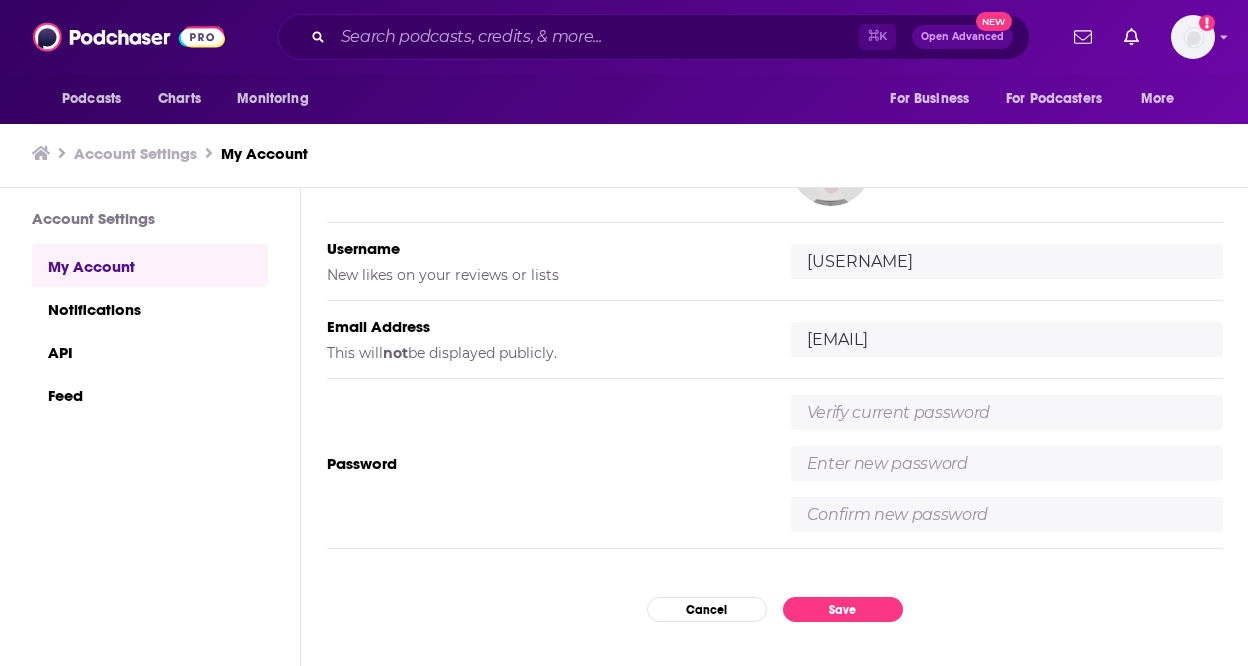 scroll, scrollTop: 239, scrollLeft: 0, axis: vertical 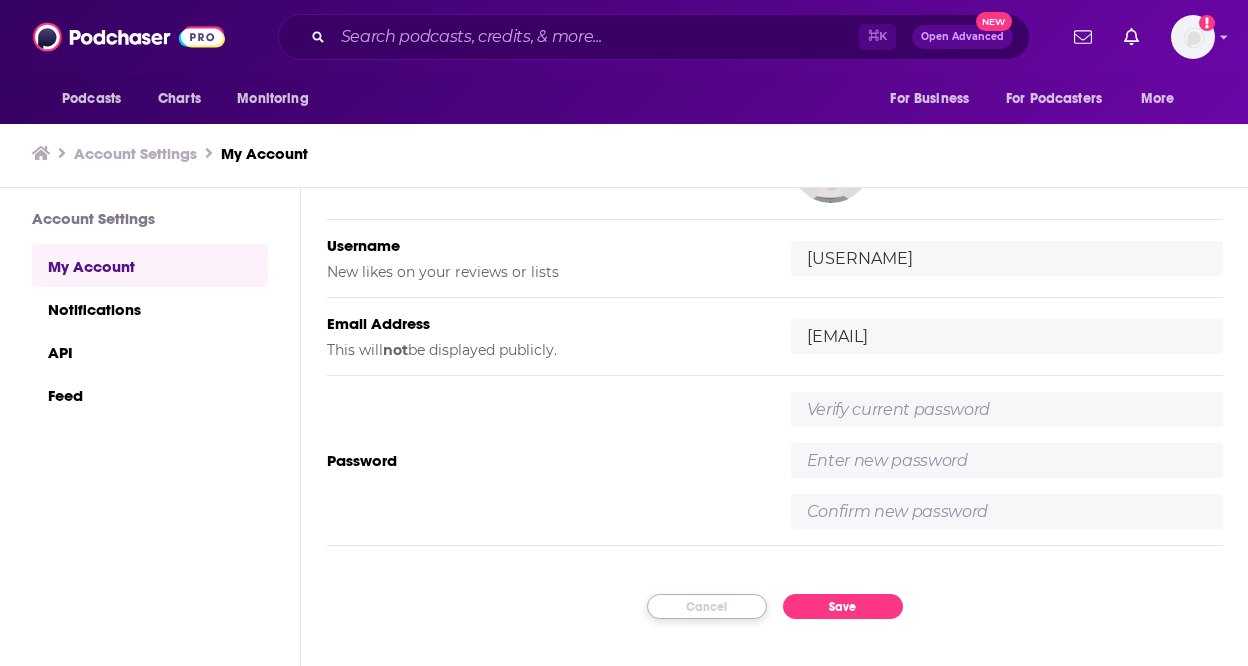 click on "Cancel" at bounding box center [707, 606] 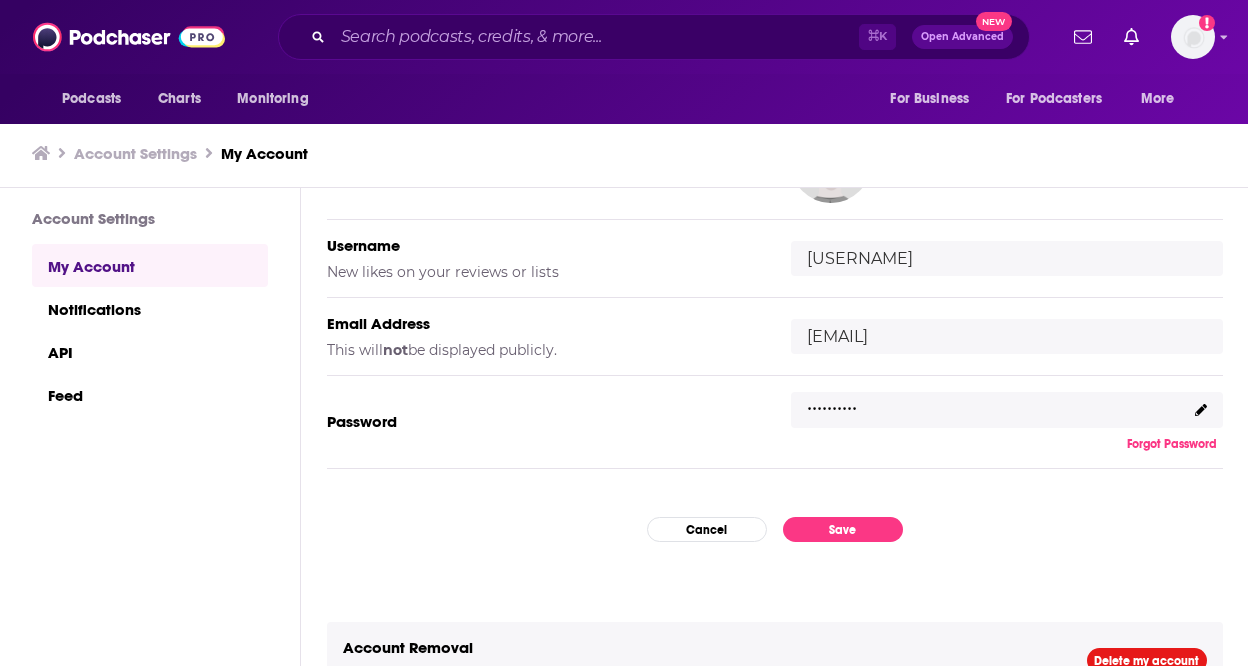 click on ".........." at bounding box center [832, 401] 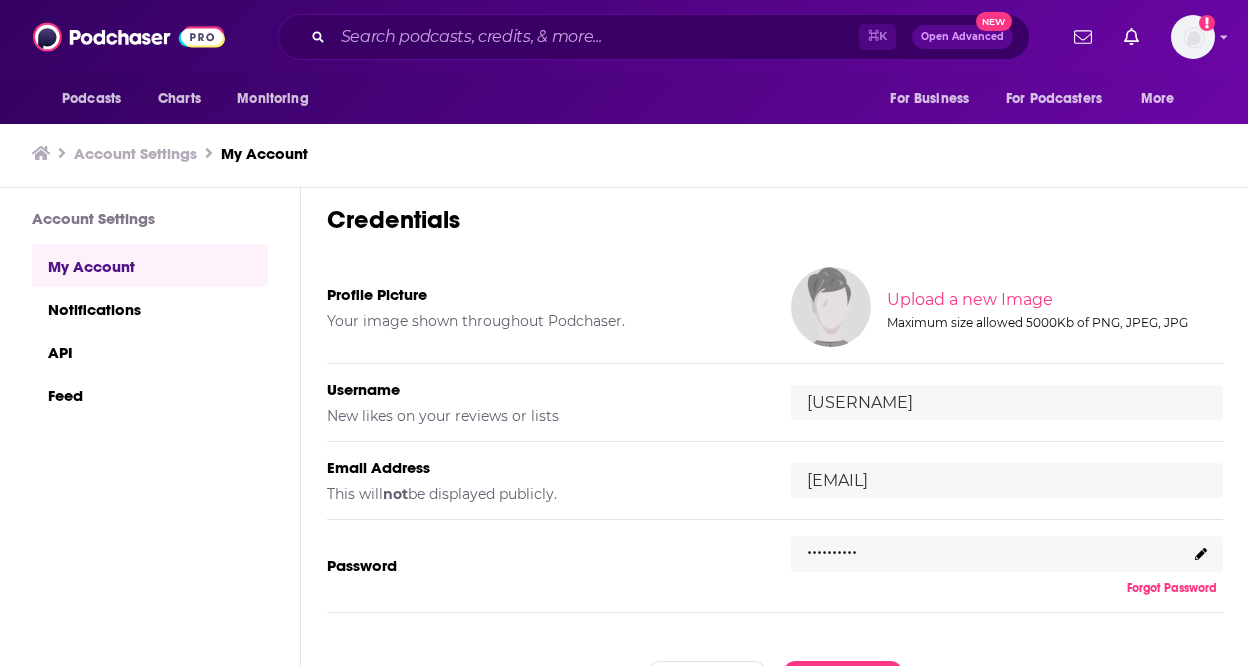 scroll, scrollTop: 215, scrollLeft: 0, axis: vertical 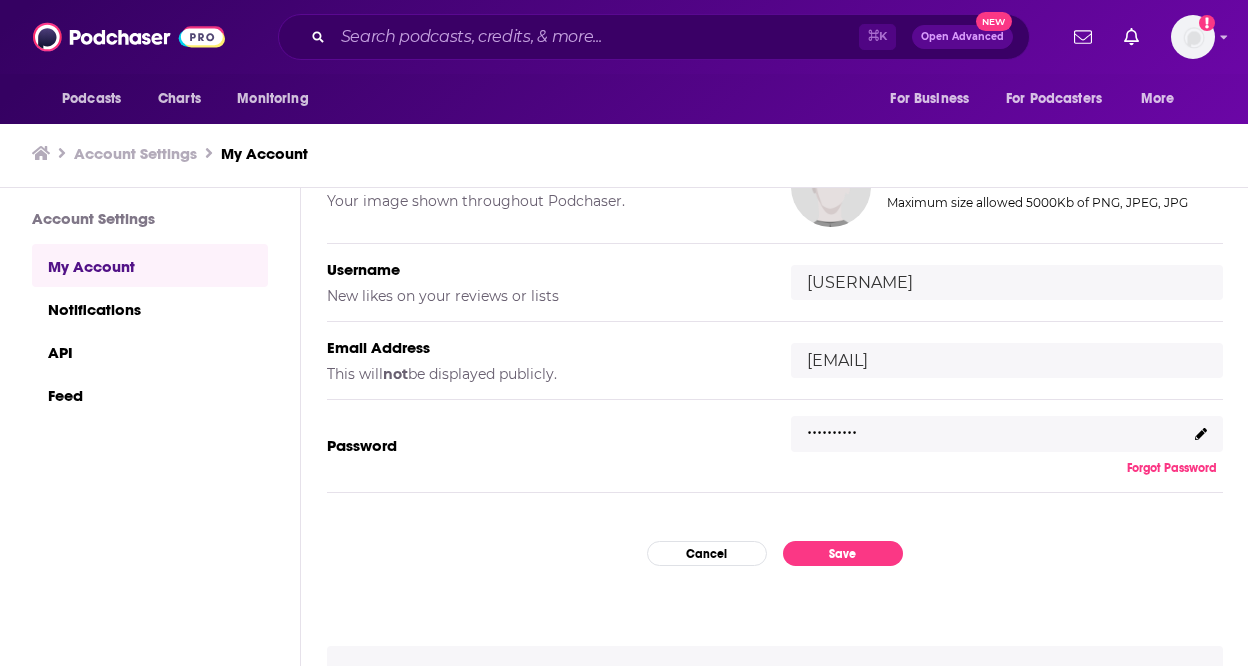 click on ".........." at bounding box center (1007, 434) 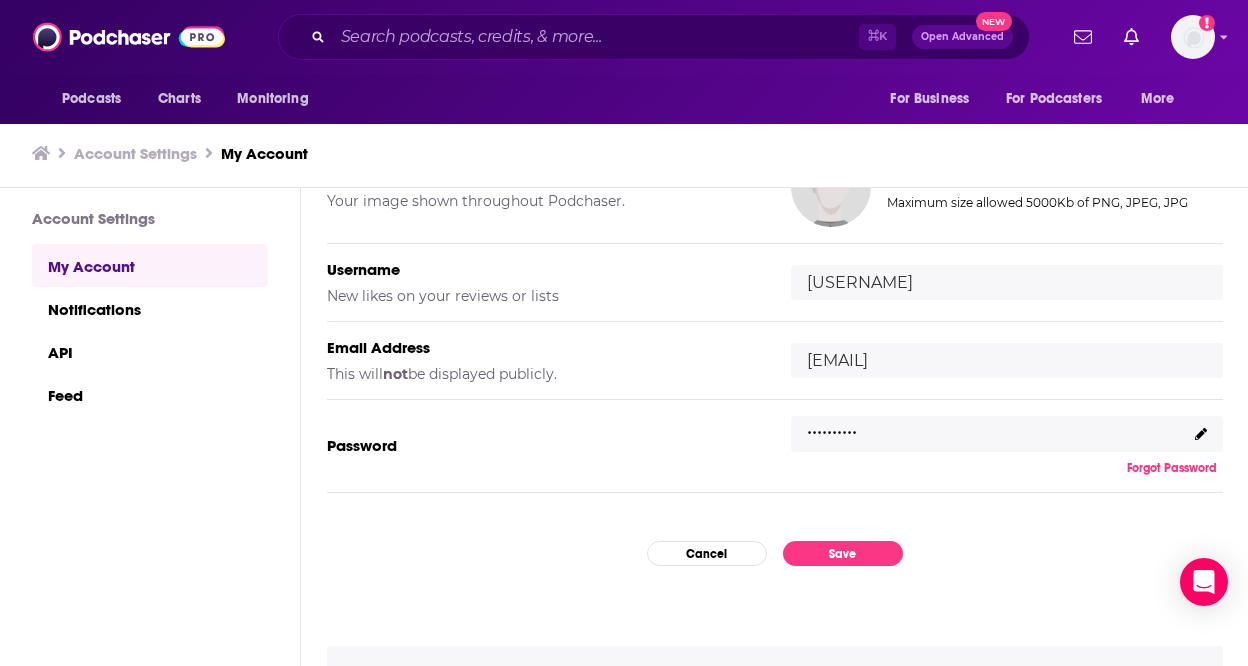 click 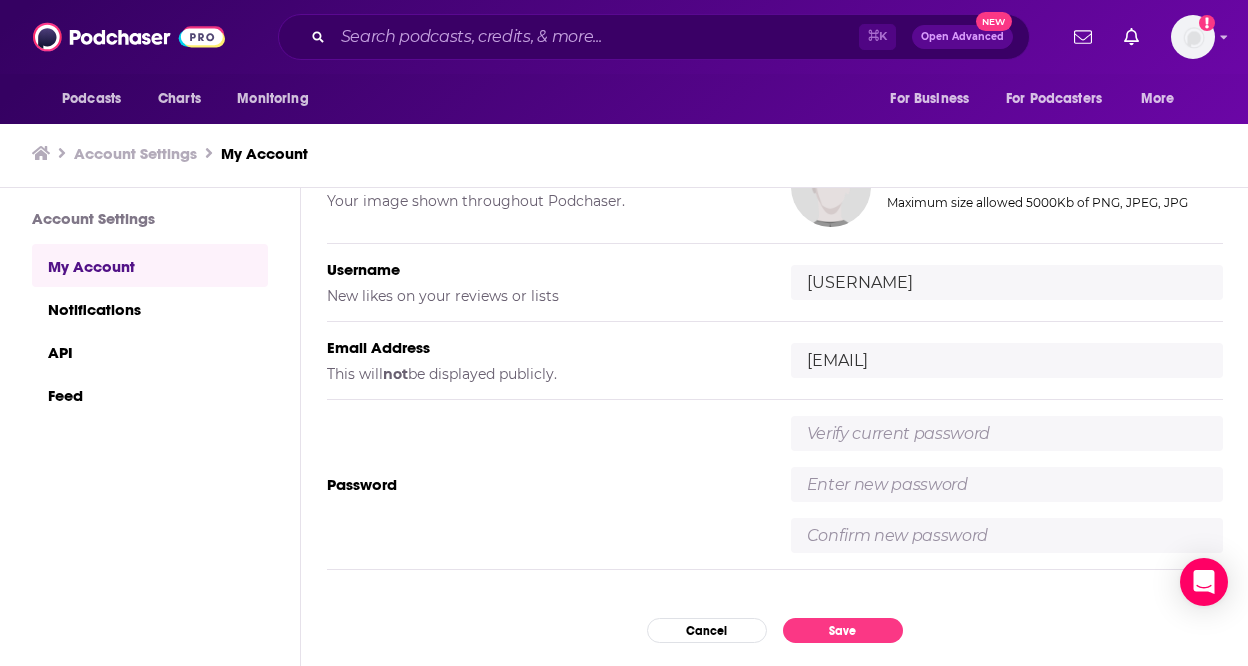 click on "Password" at bounding box center [775, 485] 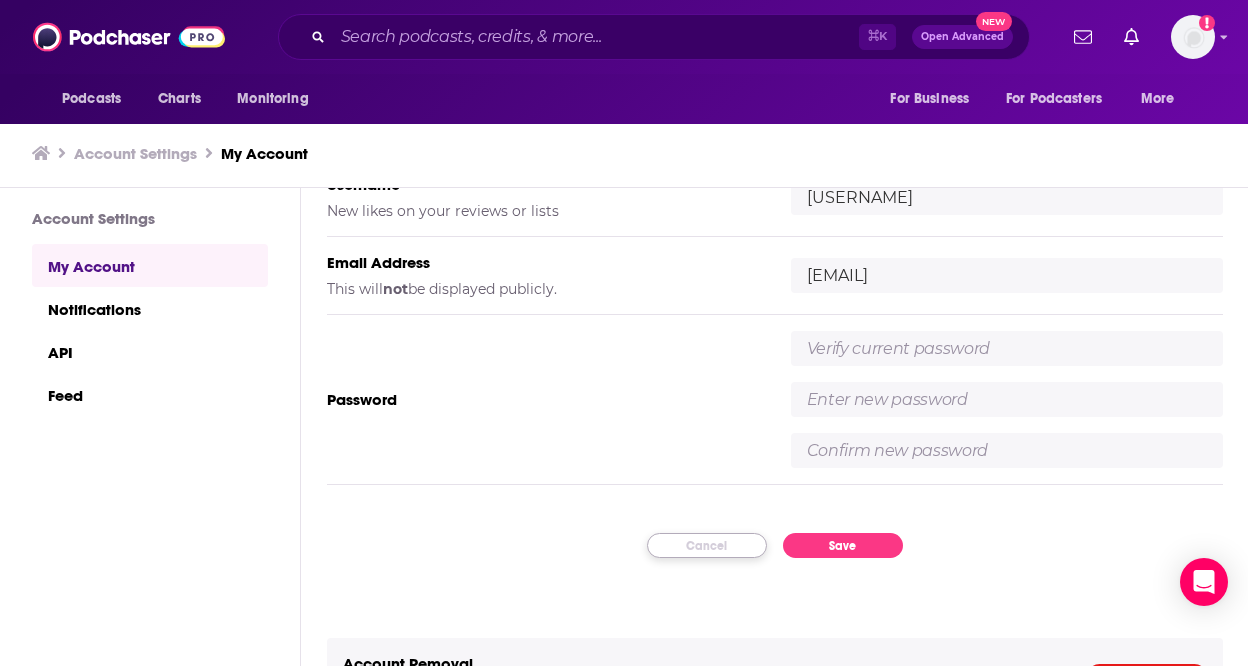 click on "Cancel" at bounding box center [707, 545] 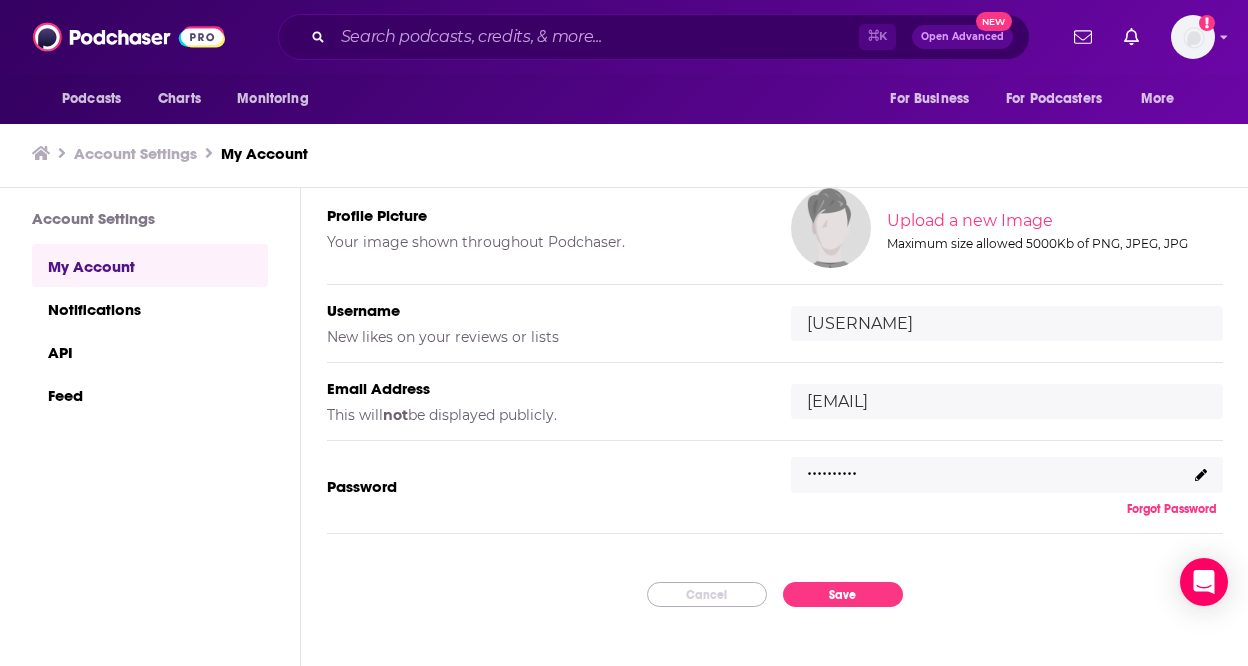 scroll, scrollTop: 238, scrollLeft: 0, axis: vertical 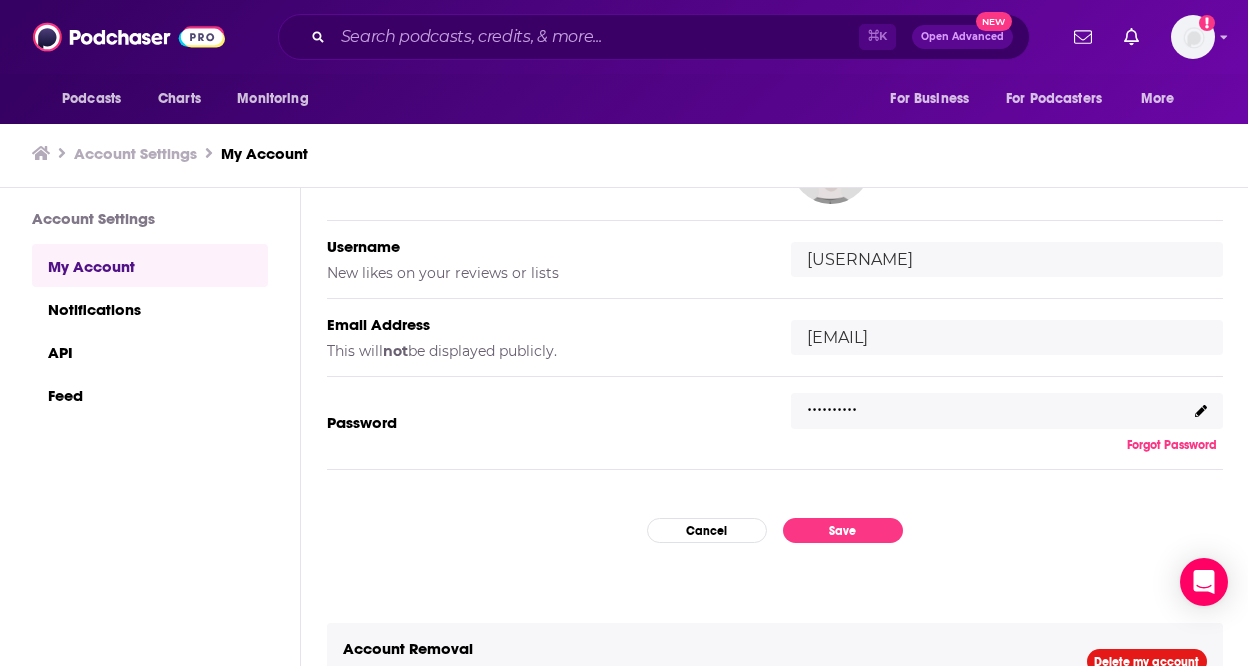 click on ".........." at bounding box center [832, 402] 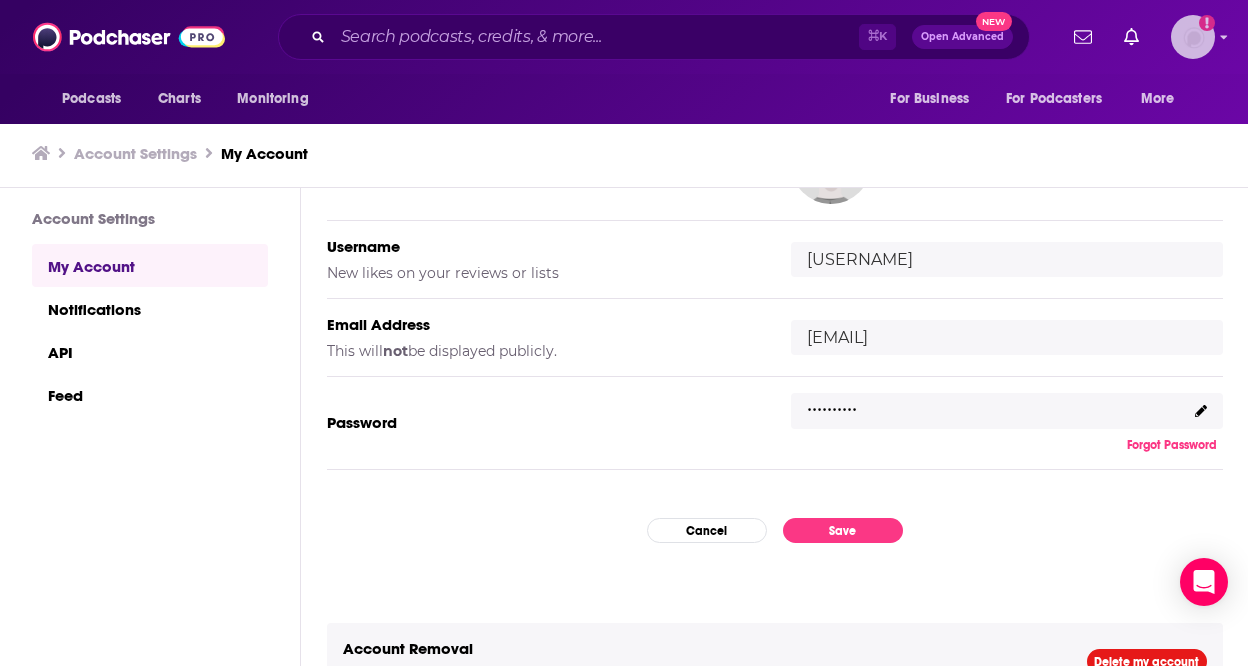 click at bounding box center (1193, 37) 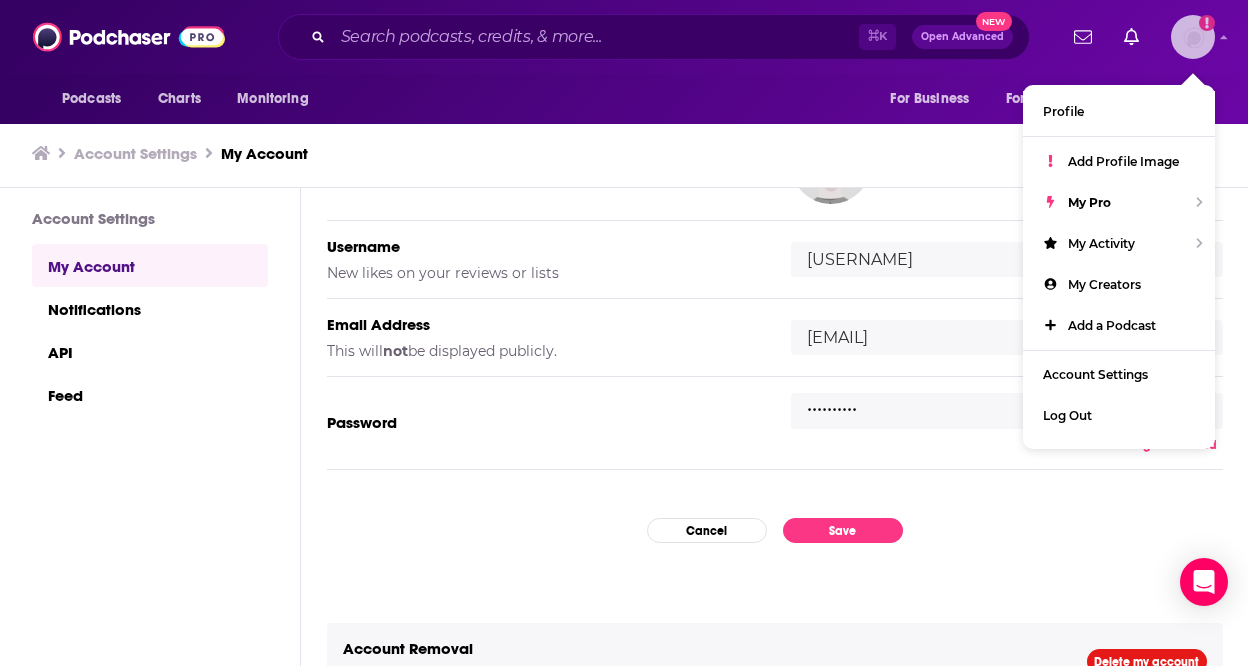 type 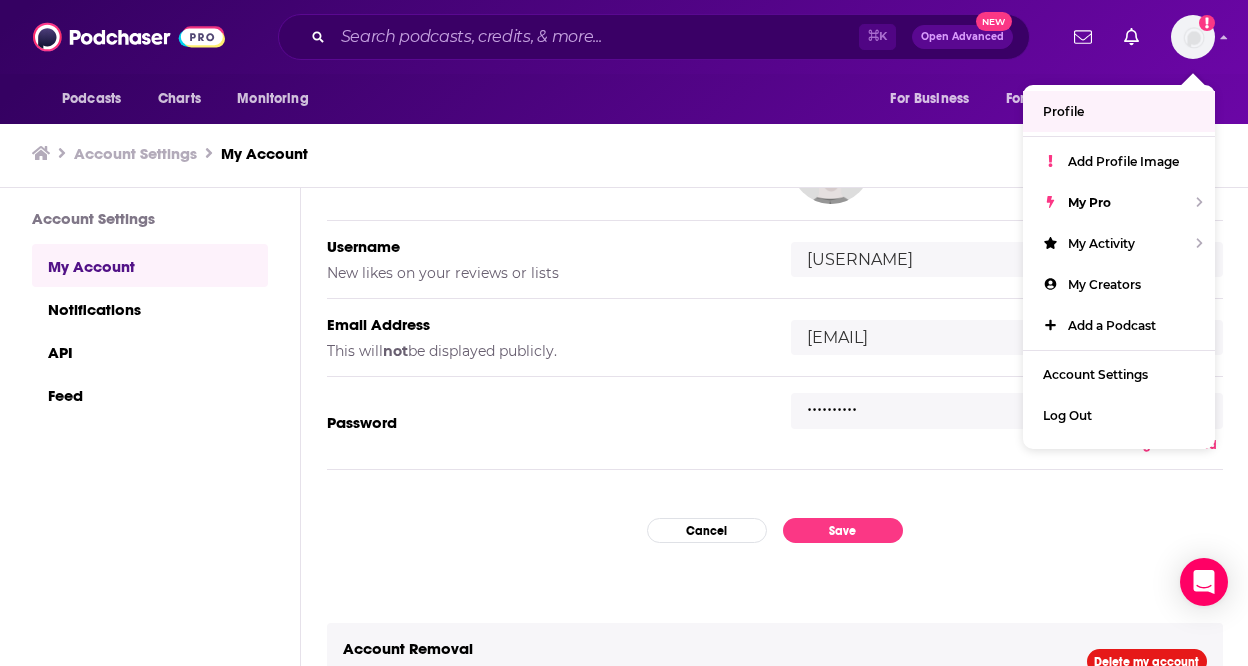 click on "Profile Add Profile Image My Pro My Activity My Creators Add a Podcast Account Settings Log Out" at bounding box center [1119, 267] 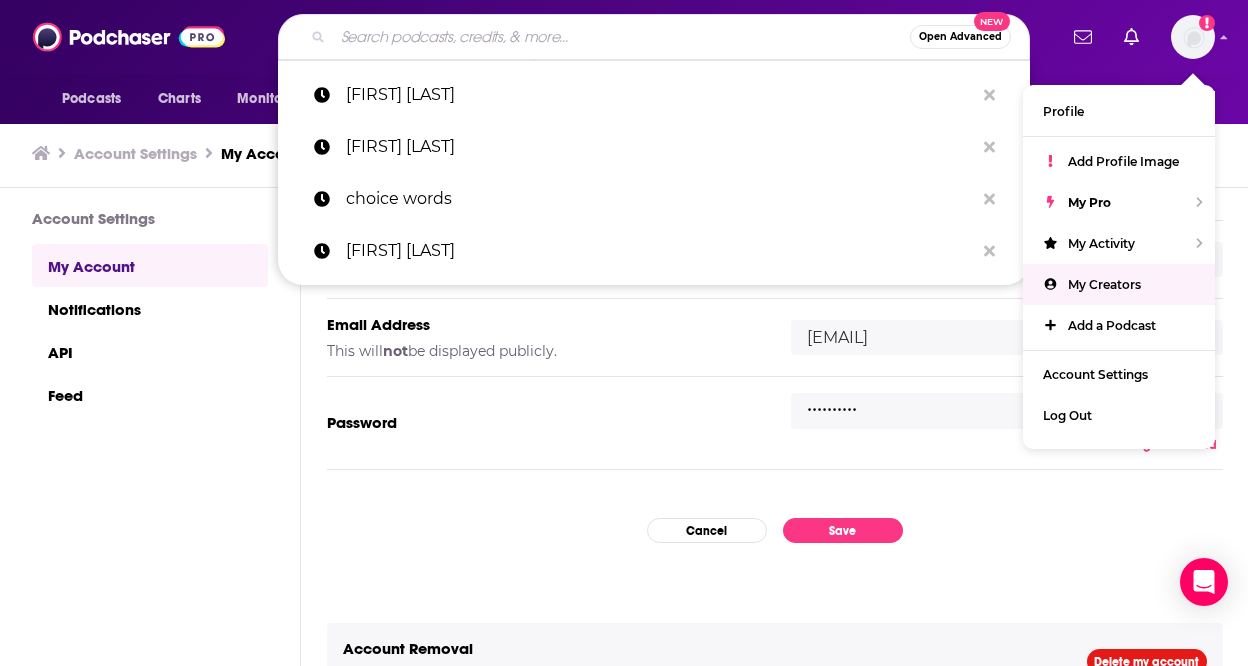 click at bounding box center (621, 37) 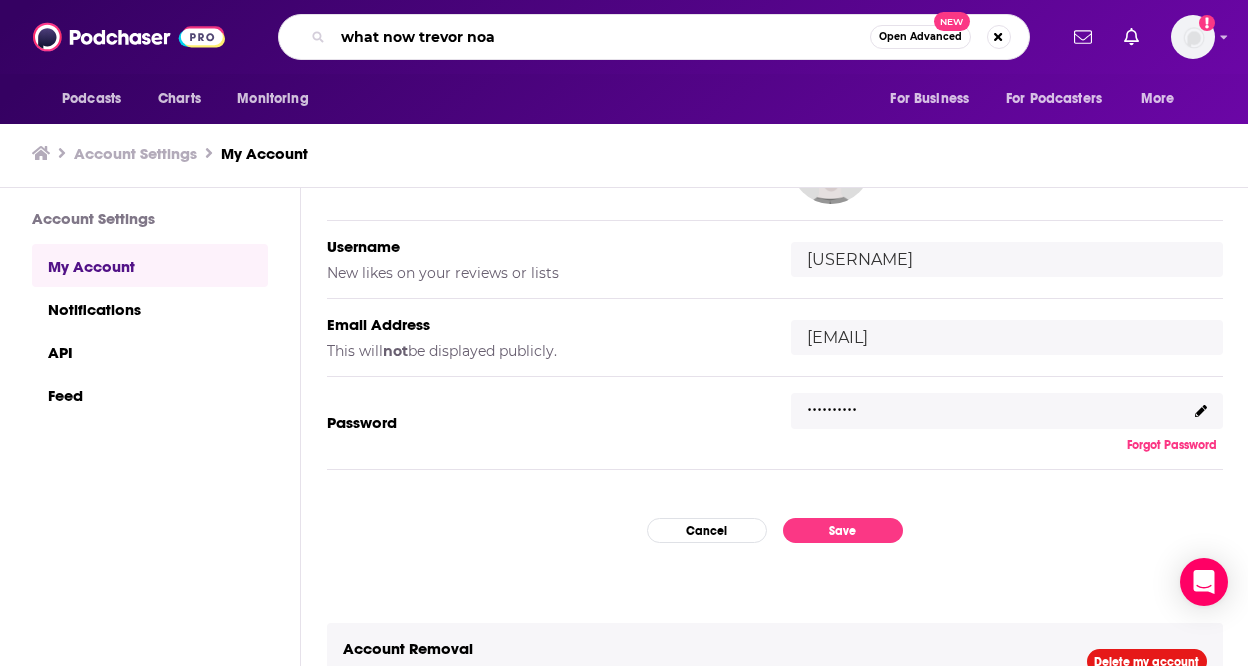 type on "what now trevor noah" 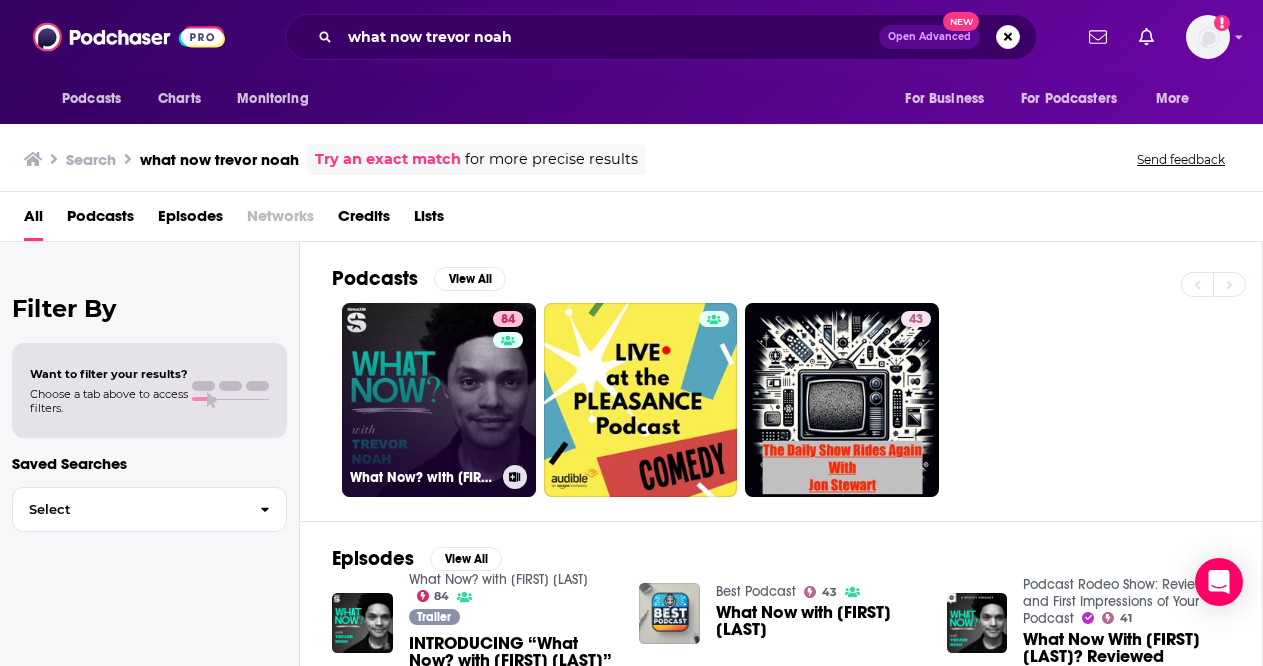 click on "84 What Now? with [FIRST] [LAST]" at bounding box center (439, 400) 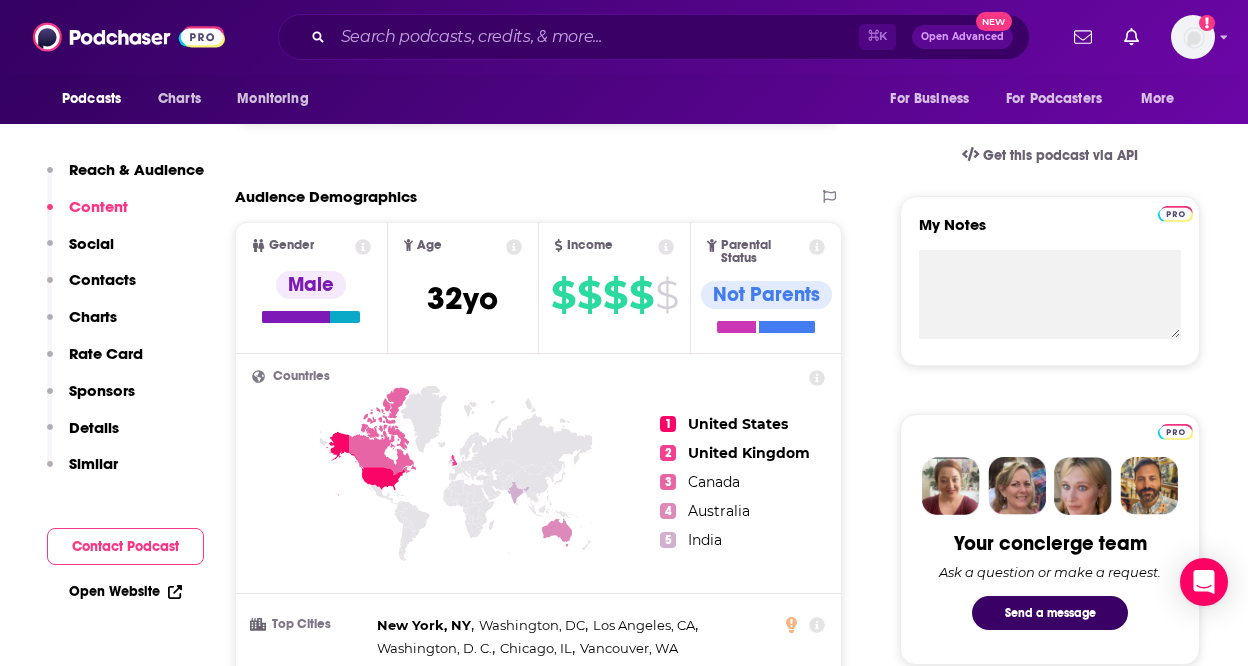 scroll, scrollTop: 668, scrollLeft: 0, axis: vertical 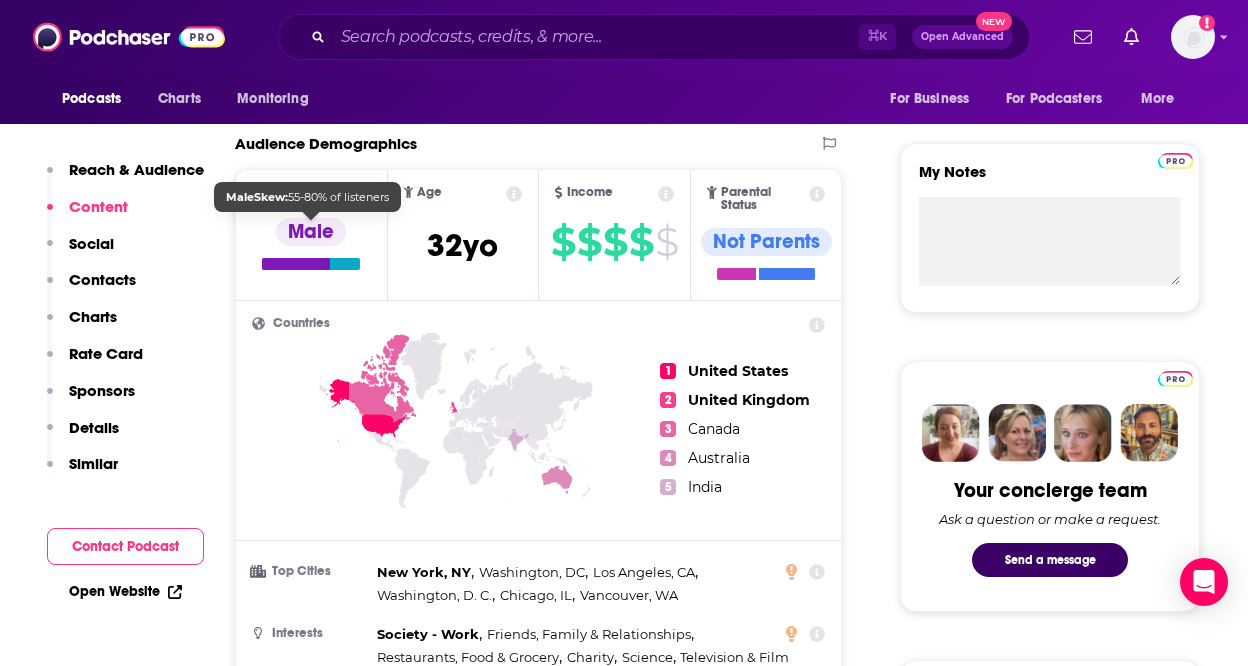 click on "Male" at bounding box center [311, 232] 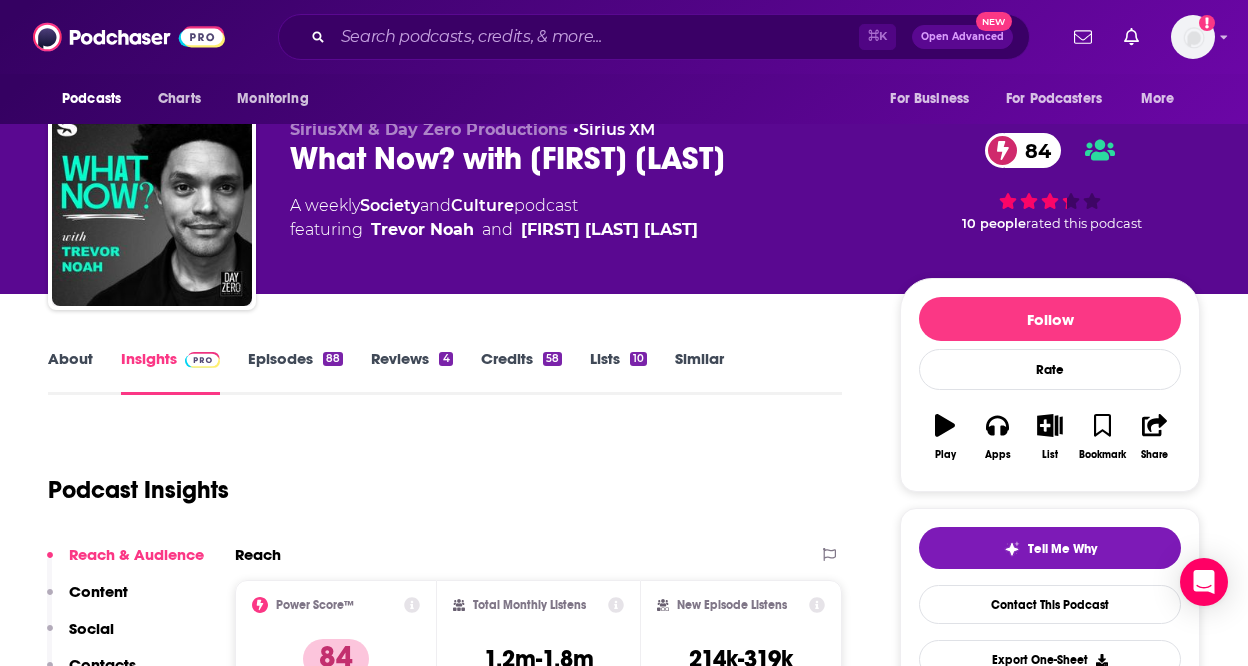 scroll, scrollTop: 28, scrollLeft: 0, axis: vertical 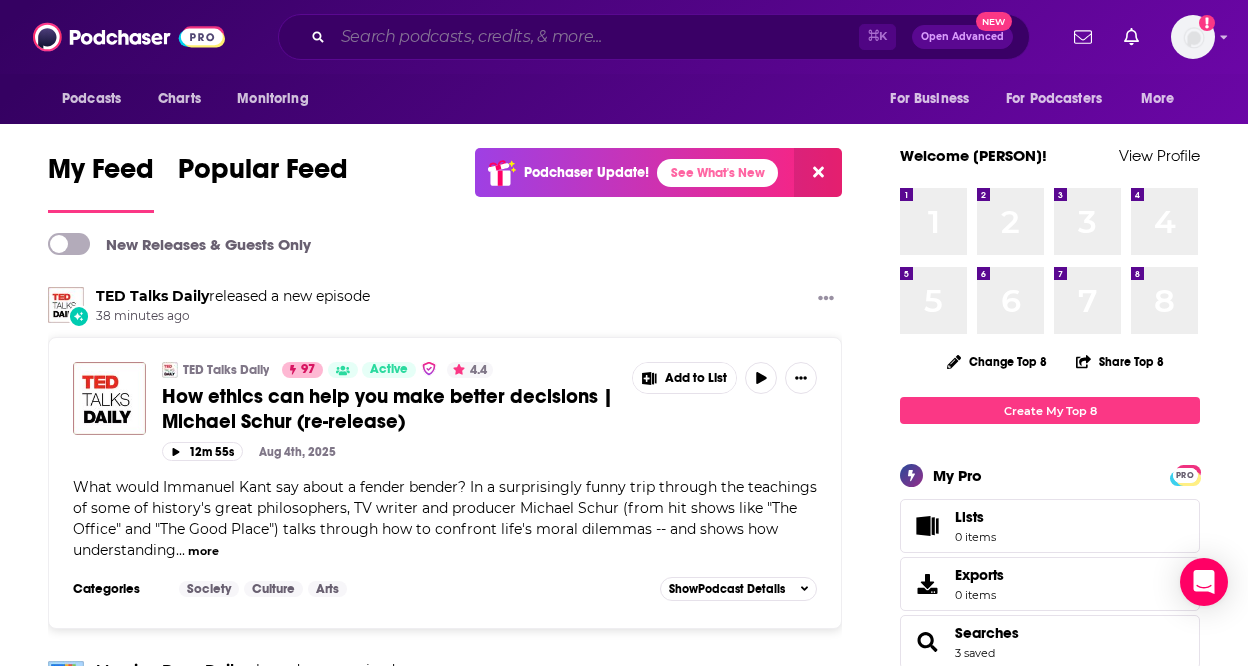 click at bounding box center [596, 37] 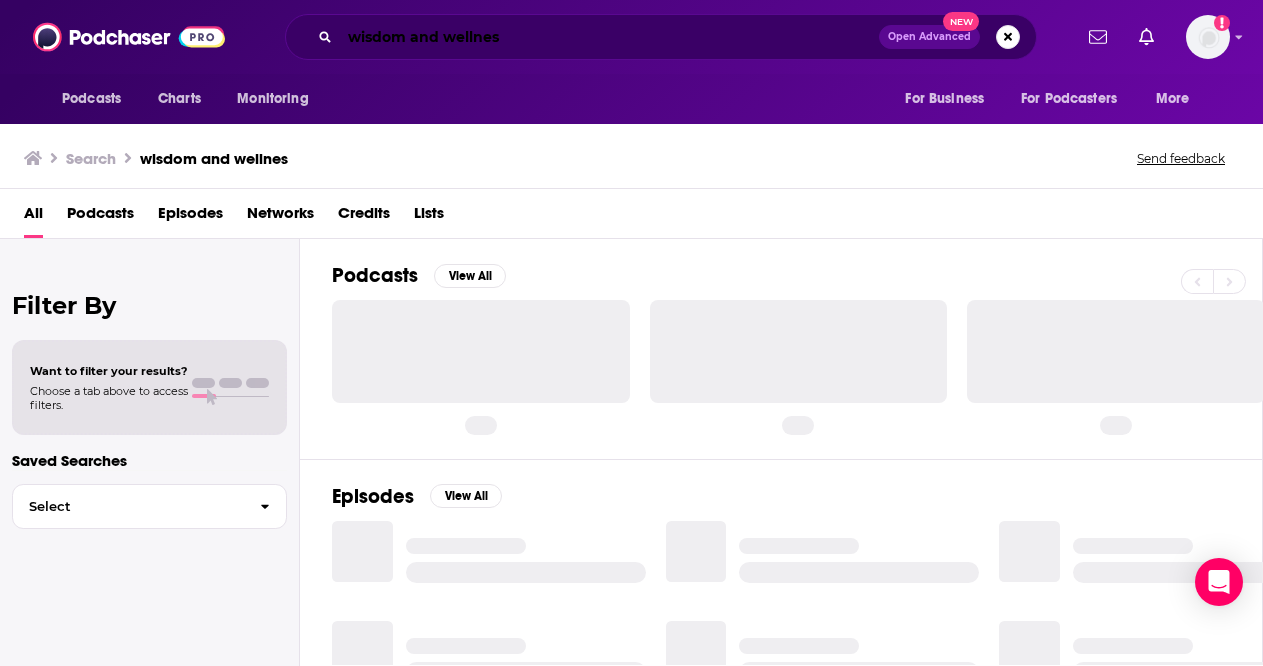 click on "wisdom and wellnes" at bounding box center [609, 37] 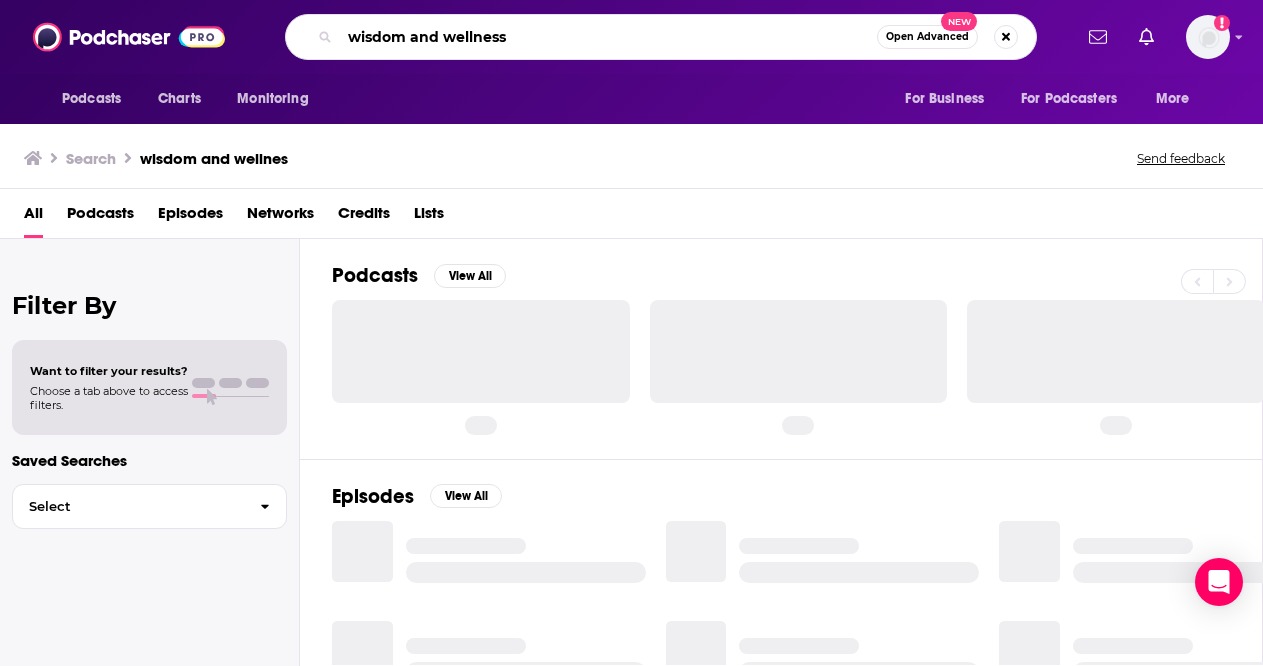 type on "wisdom and wellness" 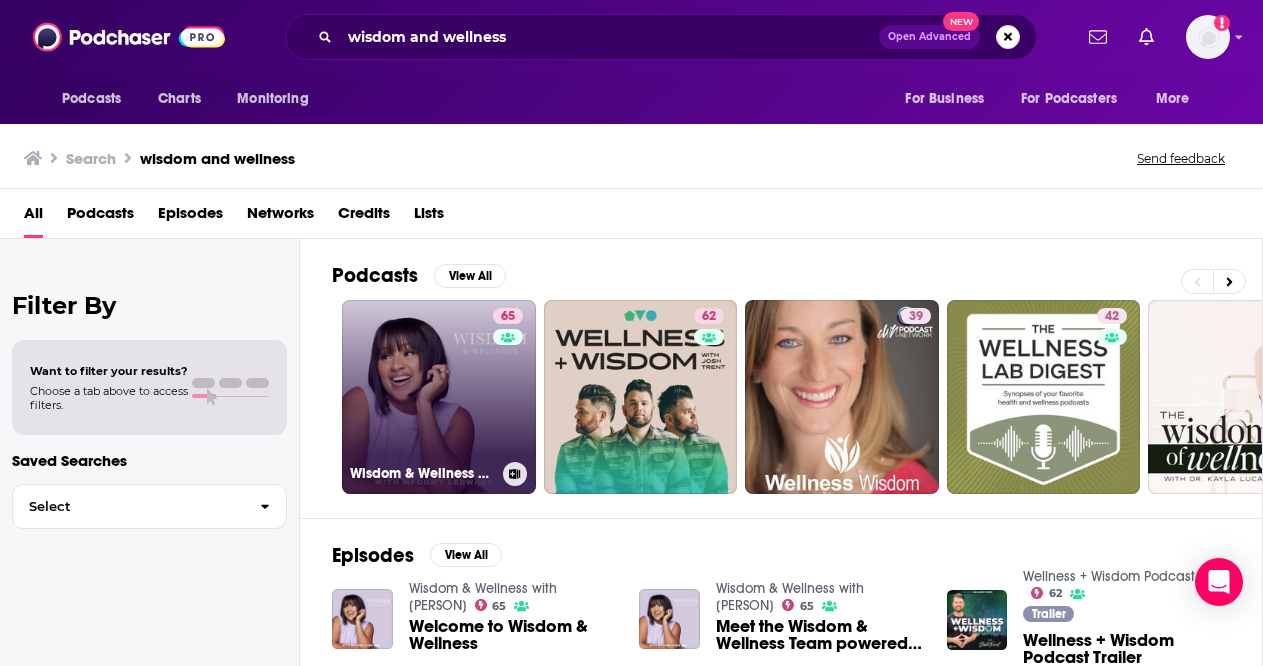 click on "65 Wisdom & Wellness with [PERSON]" at bounding box center [439, 397] 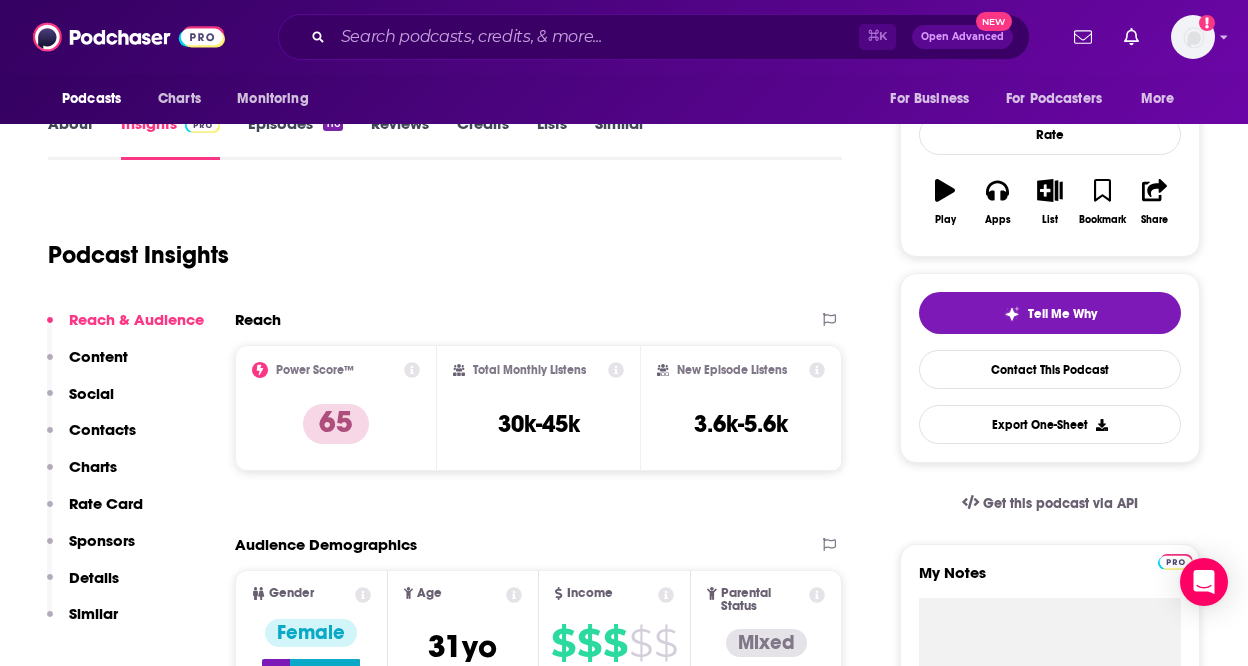 scroll, scrollTop: 306, scrollLeft: 0, axis: vertical 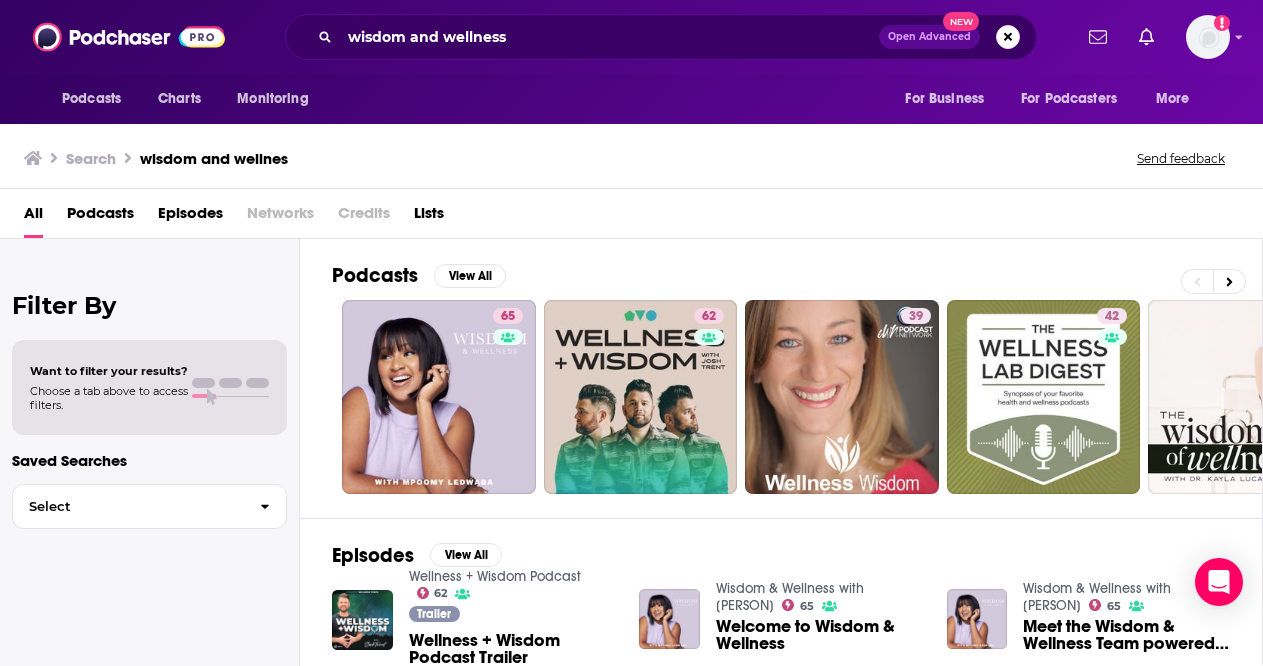 type 